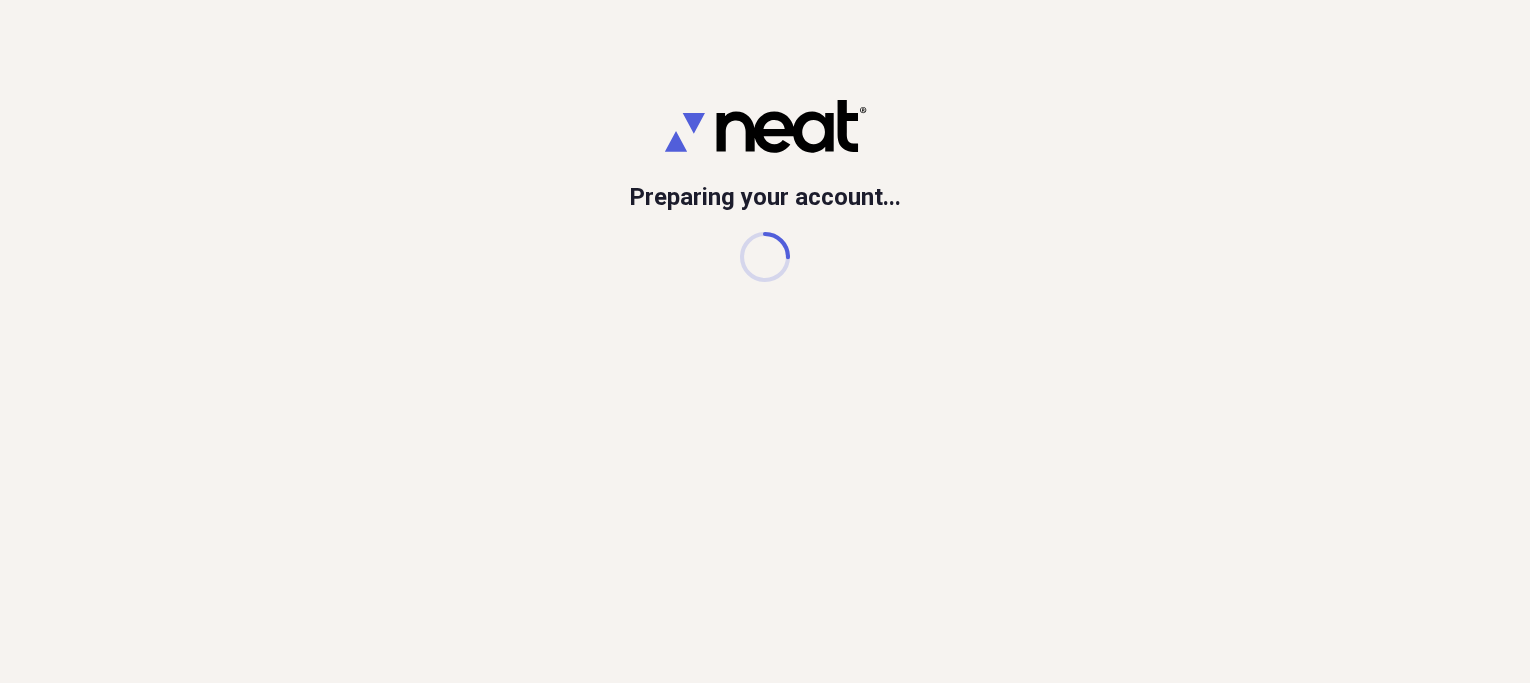 scroll, scrollTop: 0, scrollLeft: 0, axis: both 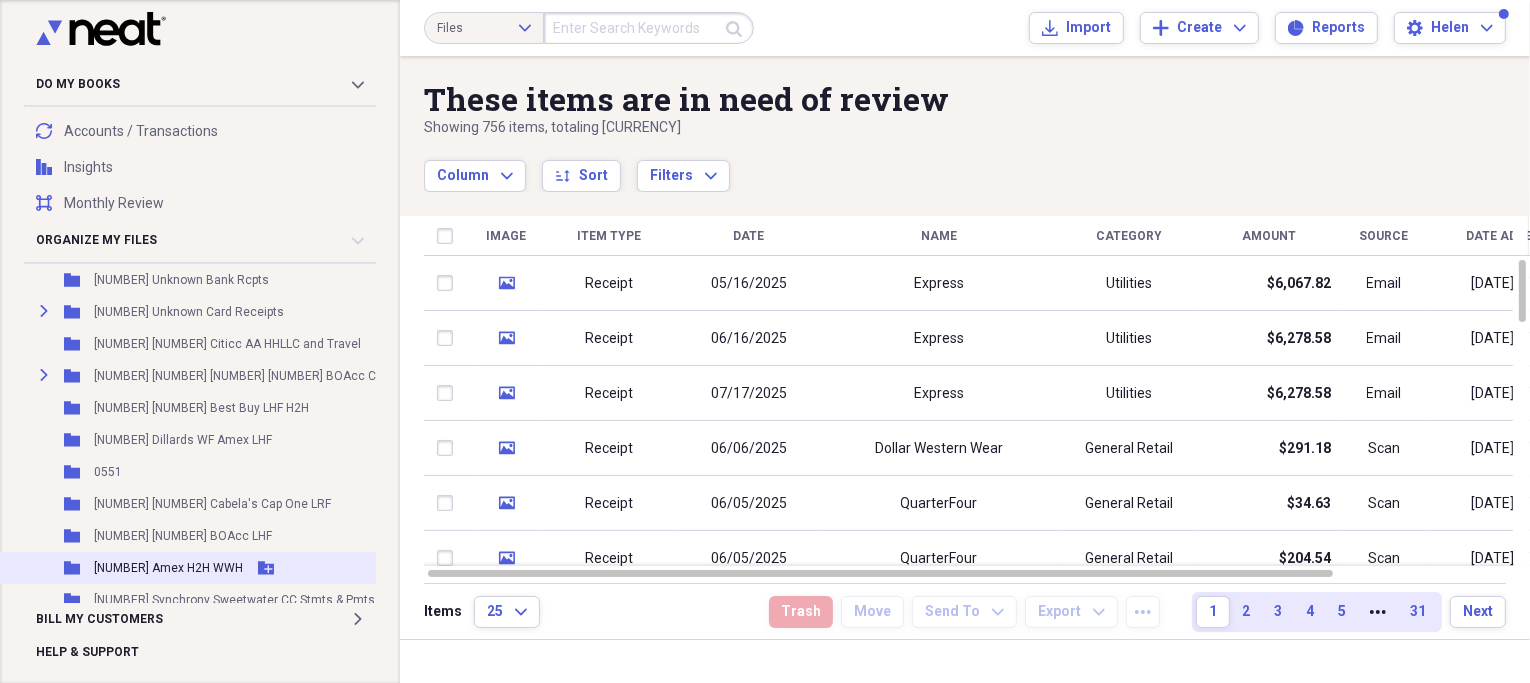 click on "[NUMBER] Amex H2H WWH" at bounding box center [168, 568] 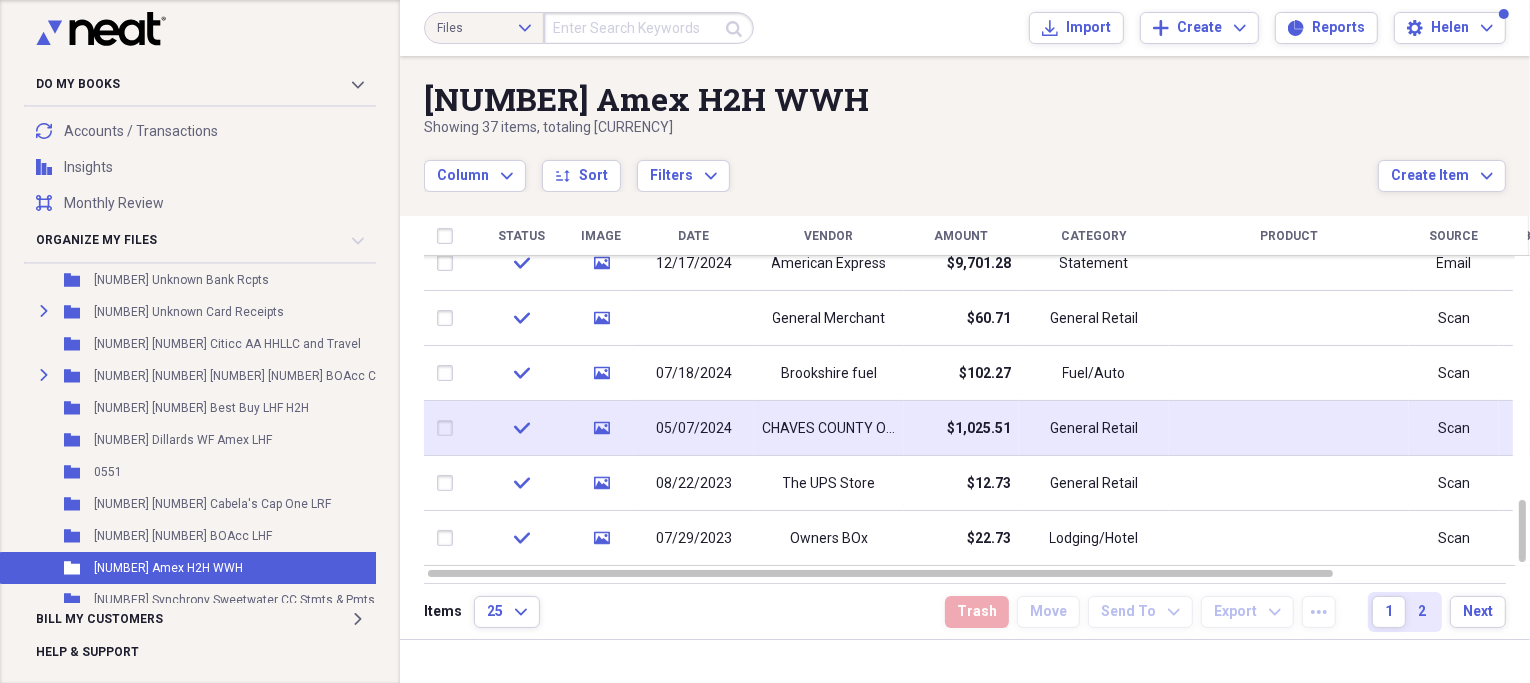 click on "General Retail" at bounding box center [1094, 428] 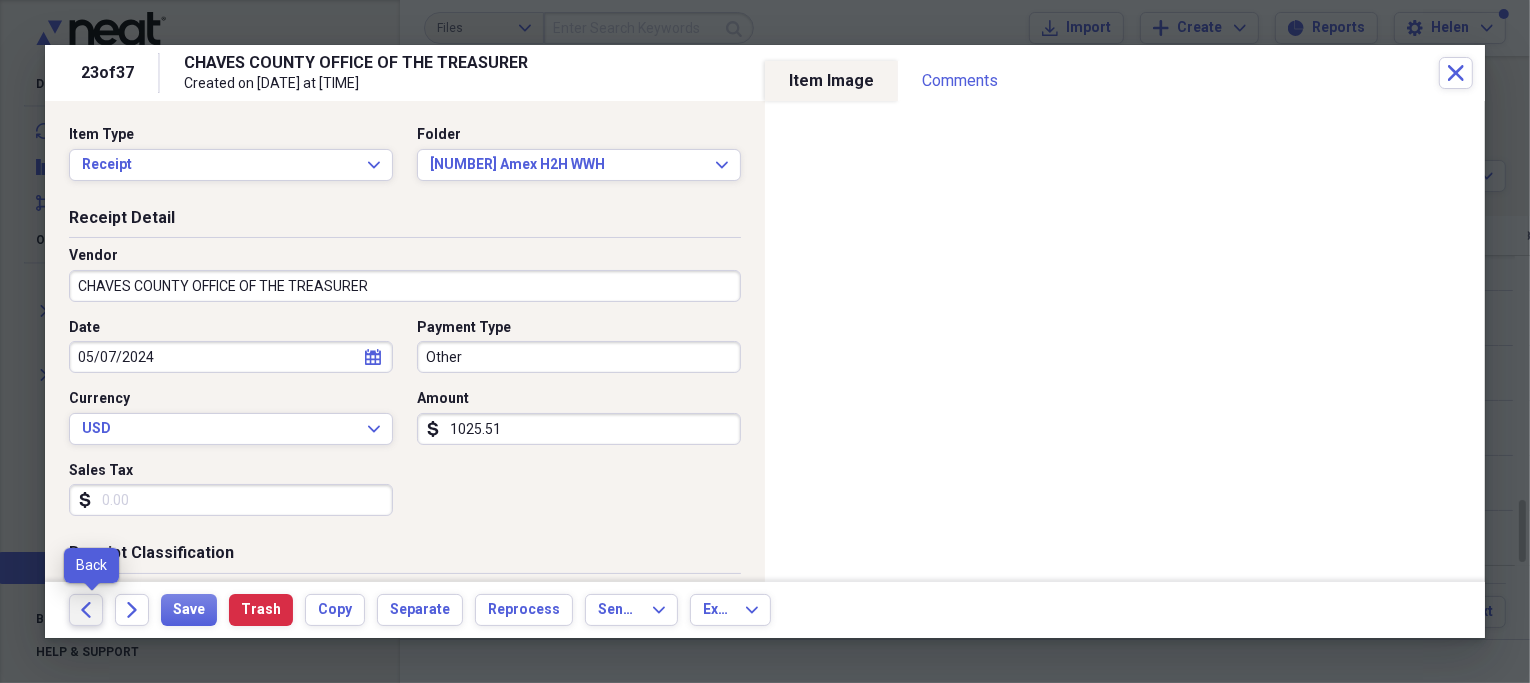 click 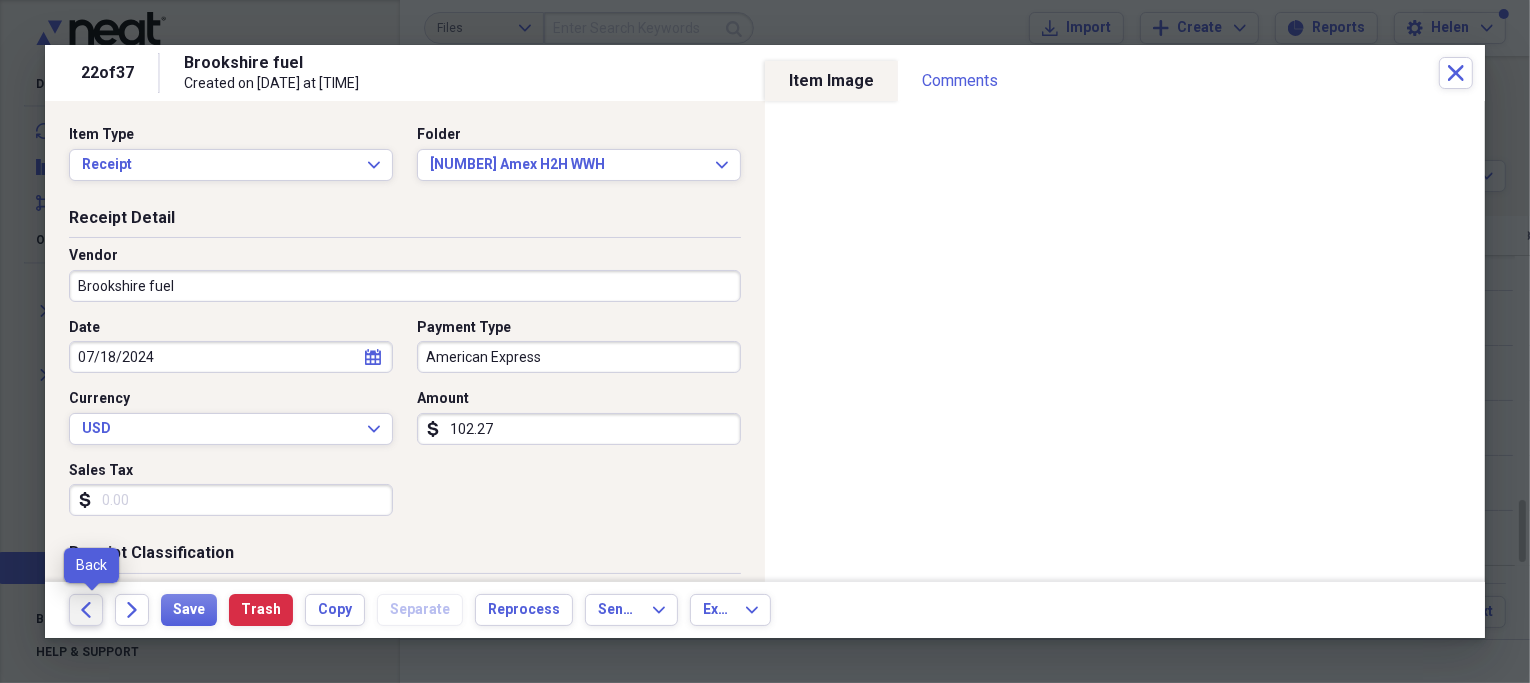 click on "Back" 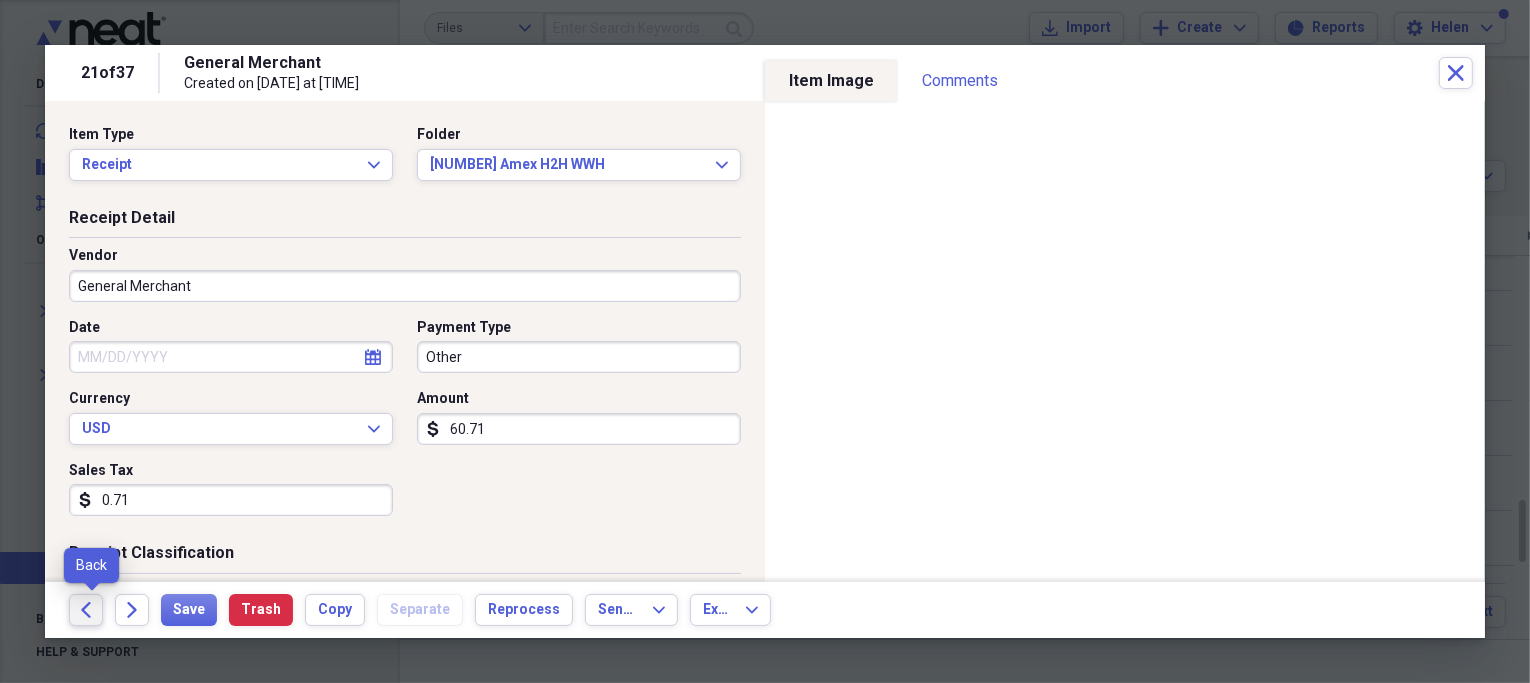click on "Back" 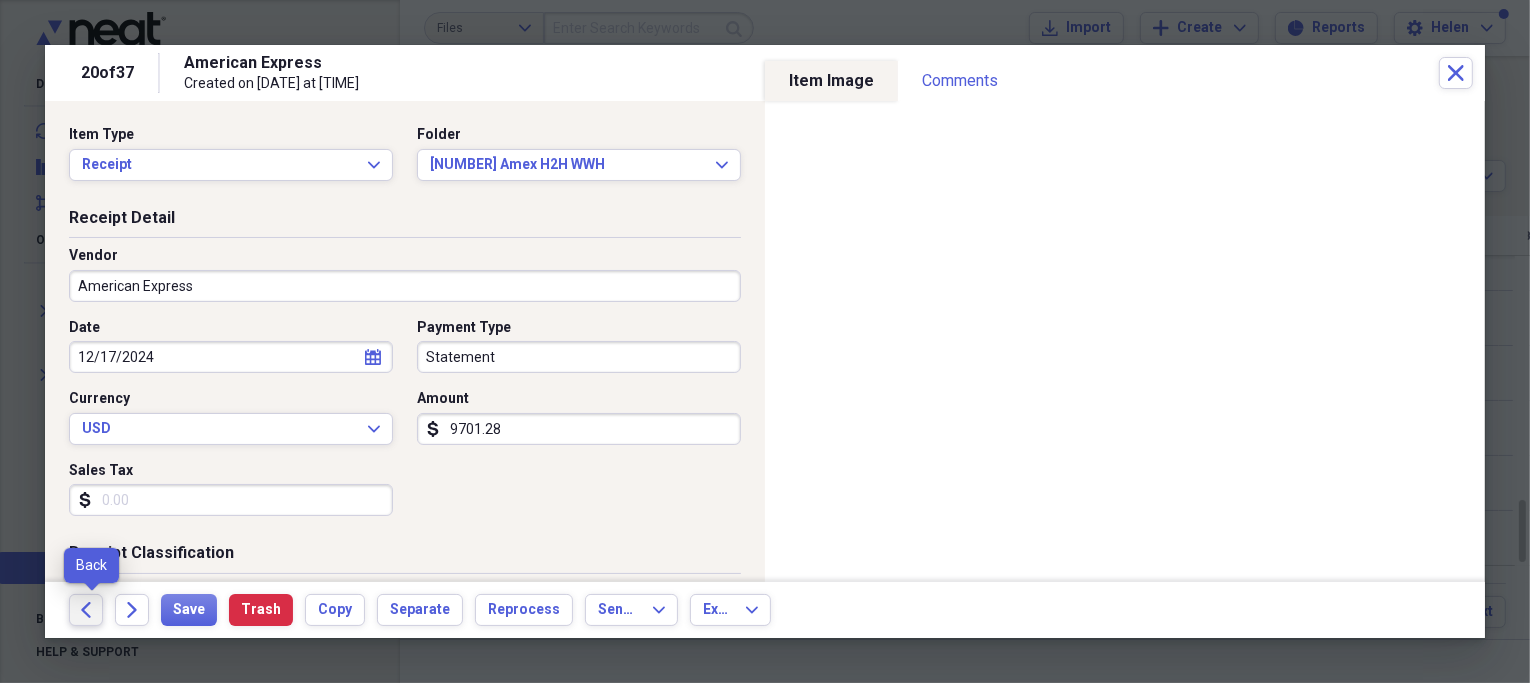 click on "Back" 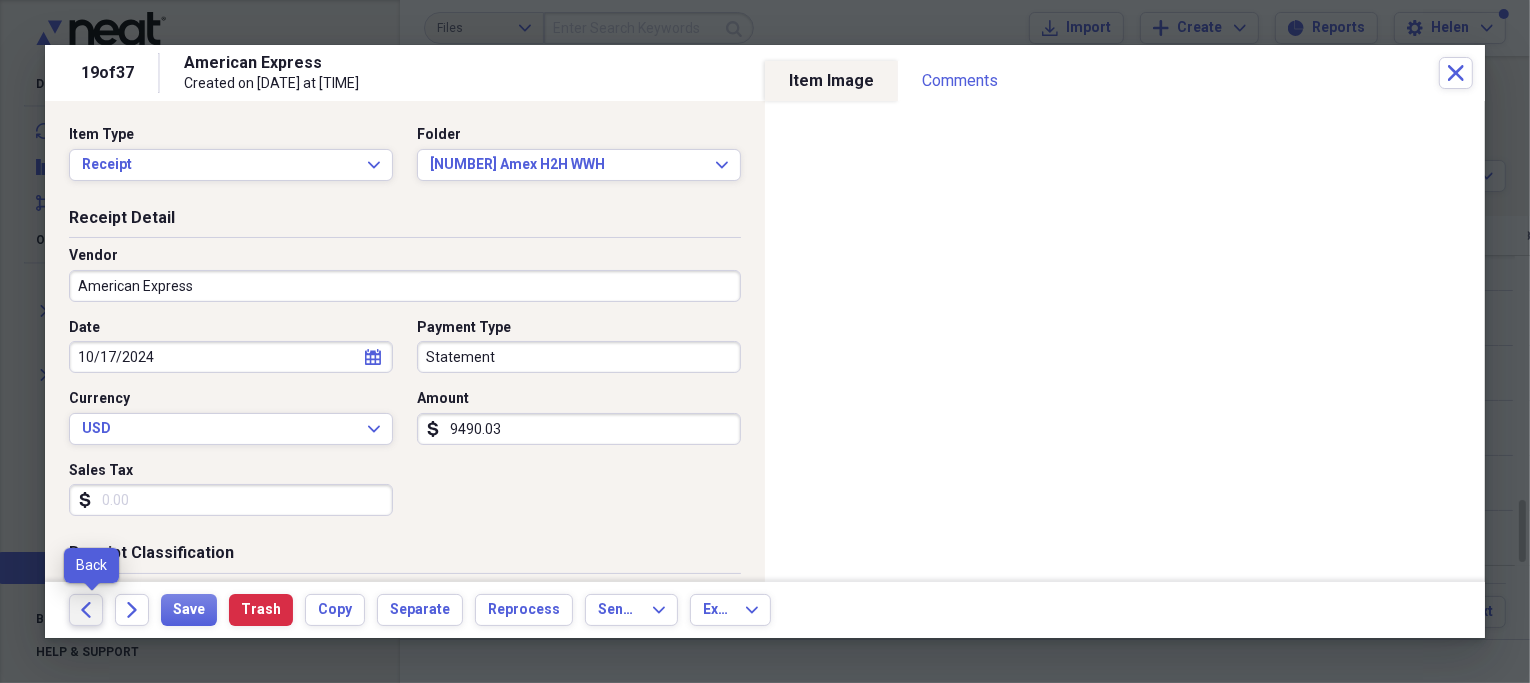 click on "Back" at bounding box center (86, 610) 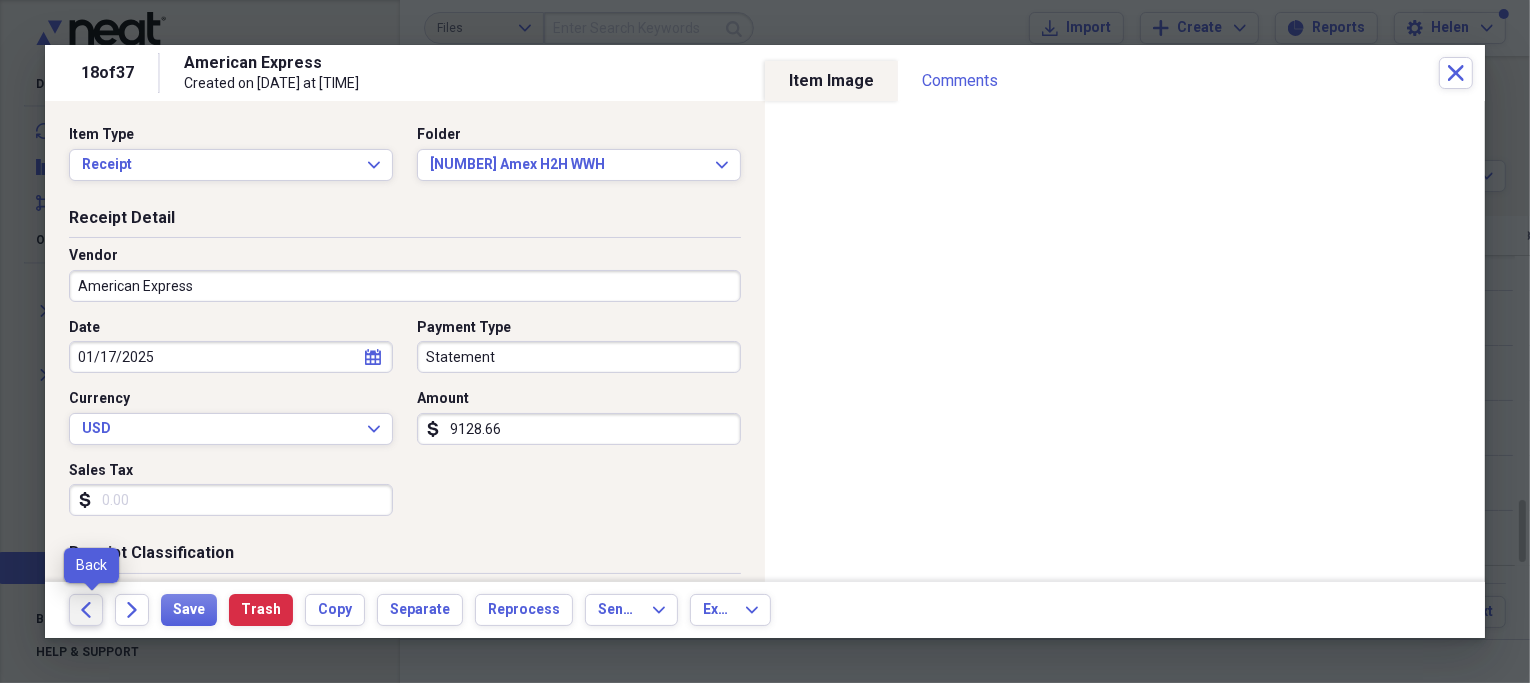 click on "Back" at bounding box center (86, 610) 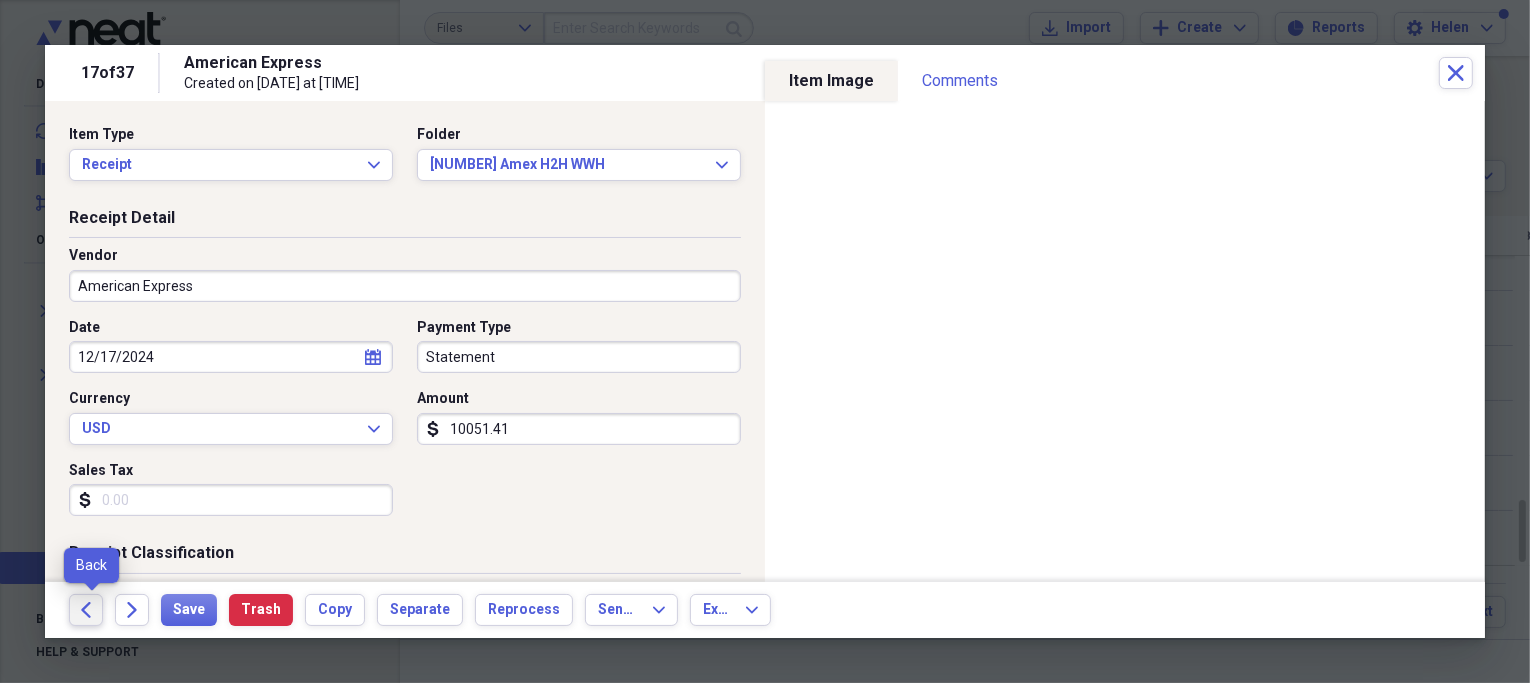 click on "Back" at bounding box center (86, 610) 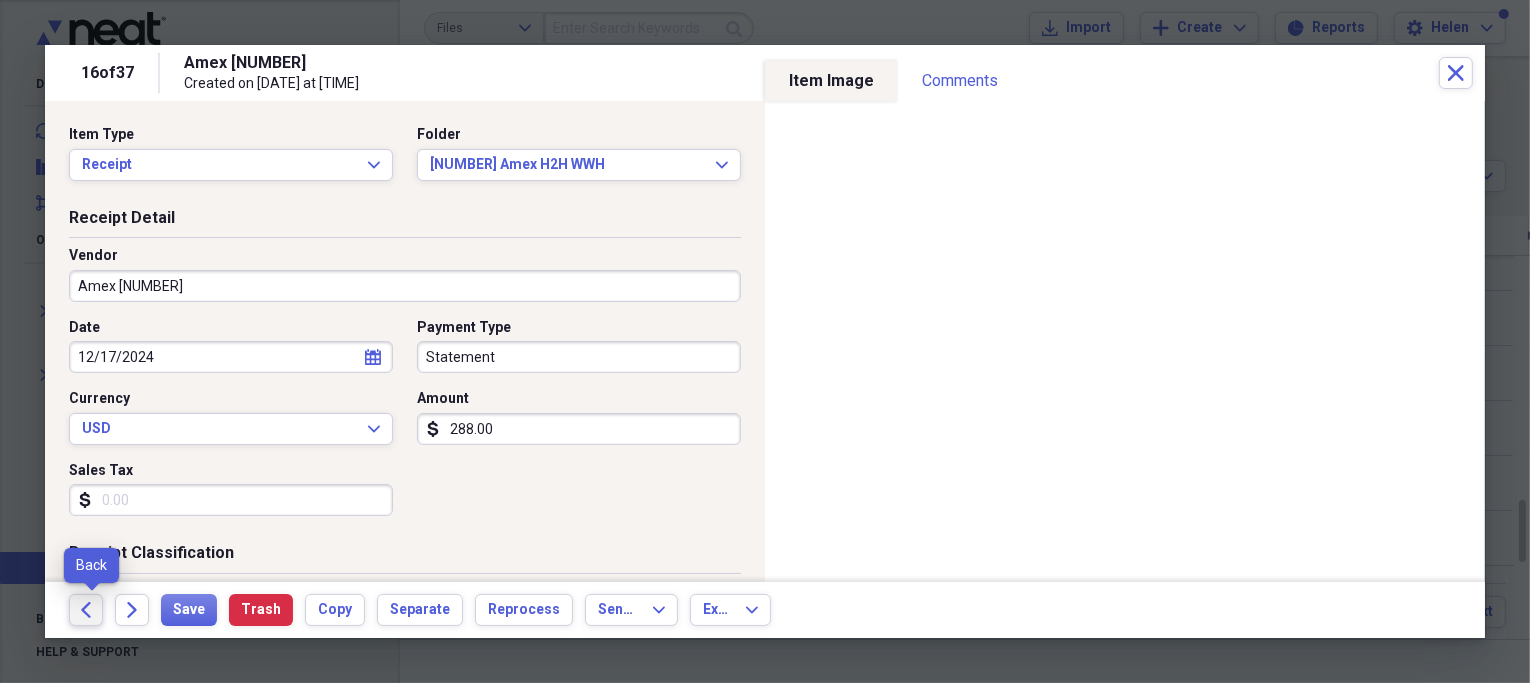 click on "Back" at bounding box center (86, 610) 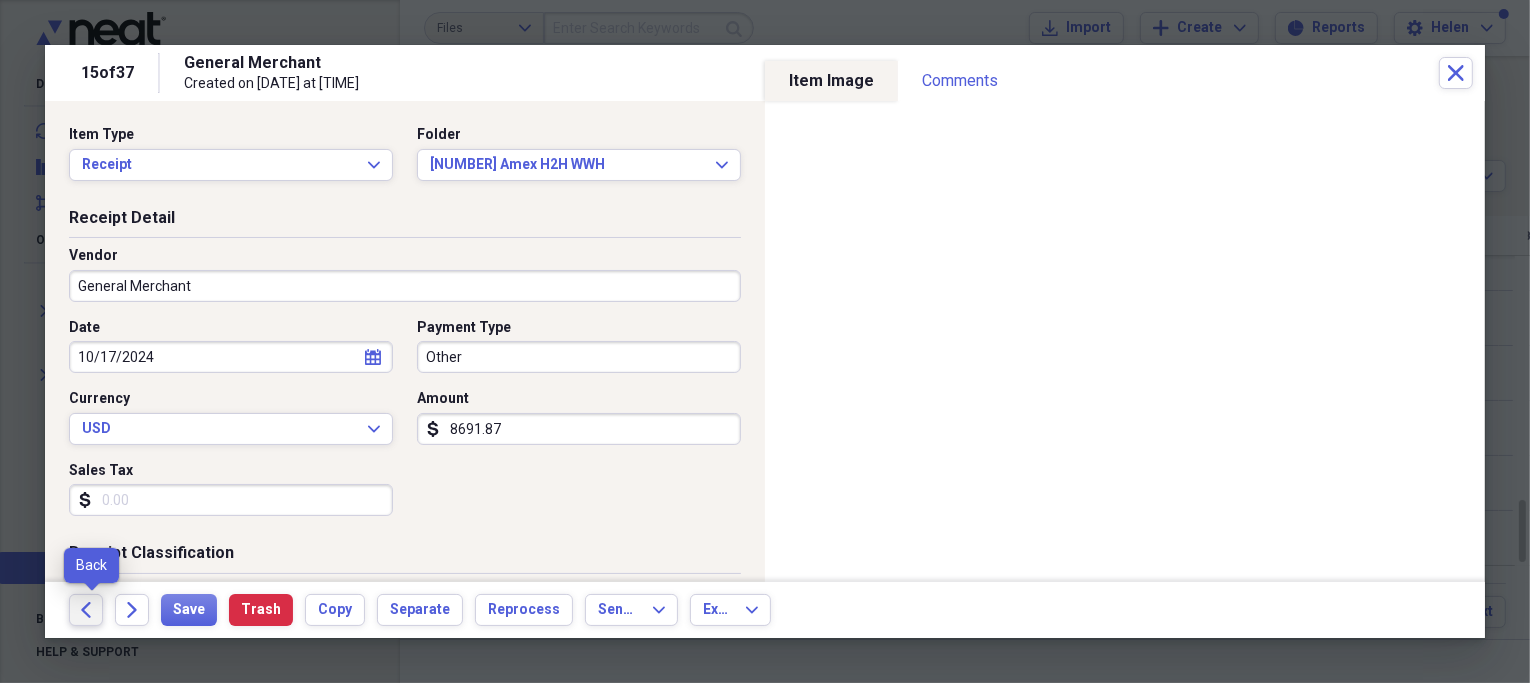 click on "Back" at bounding box center [86, 610] 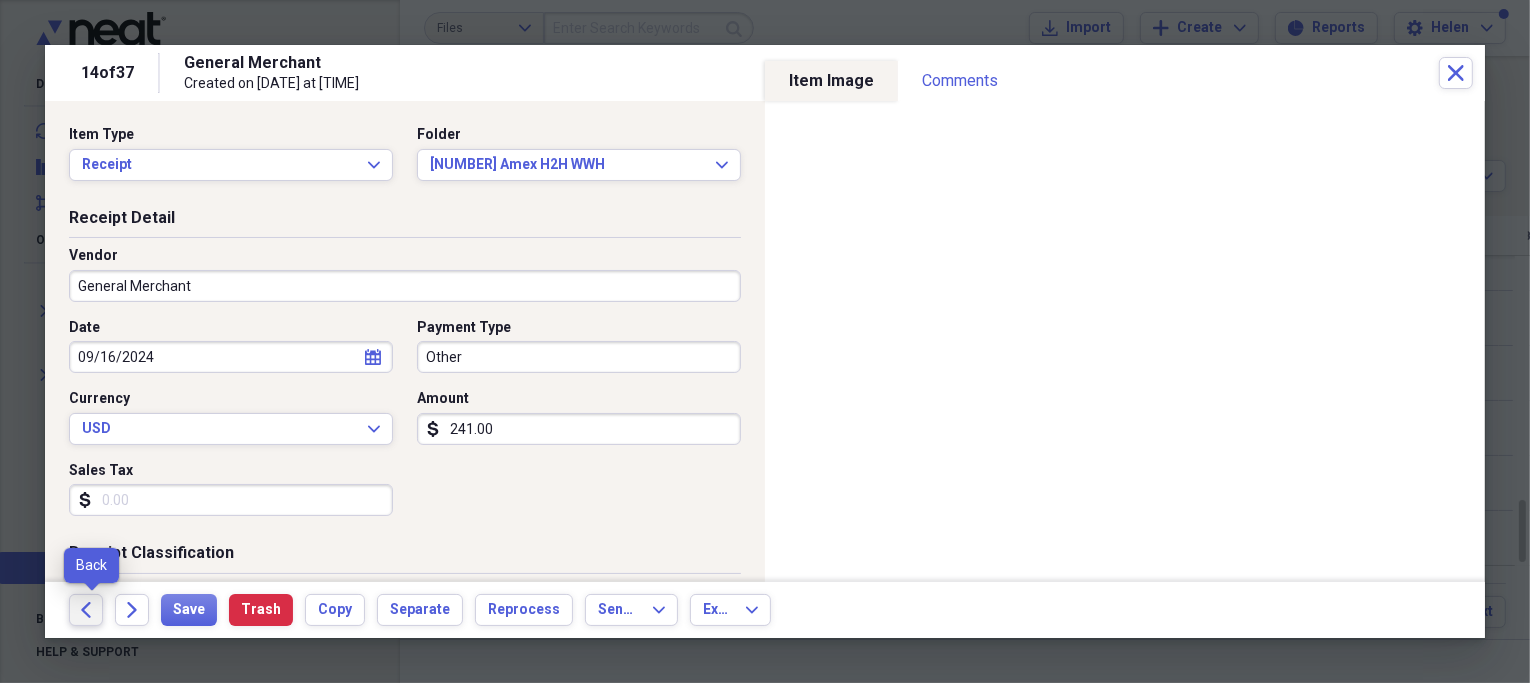 click on "Back" at bounding box center (86, 610) 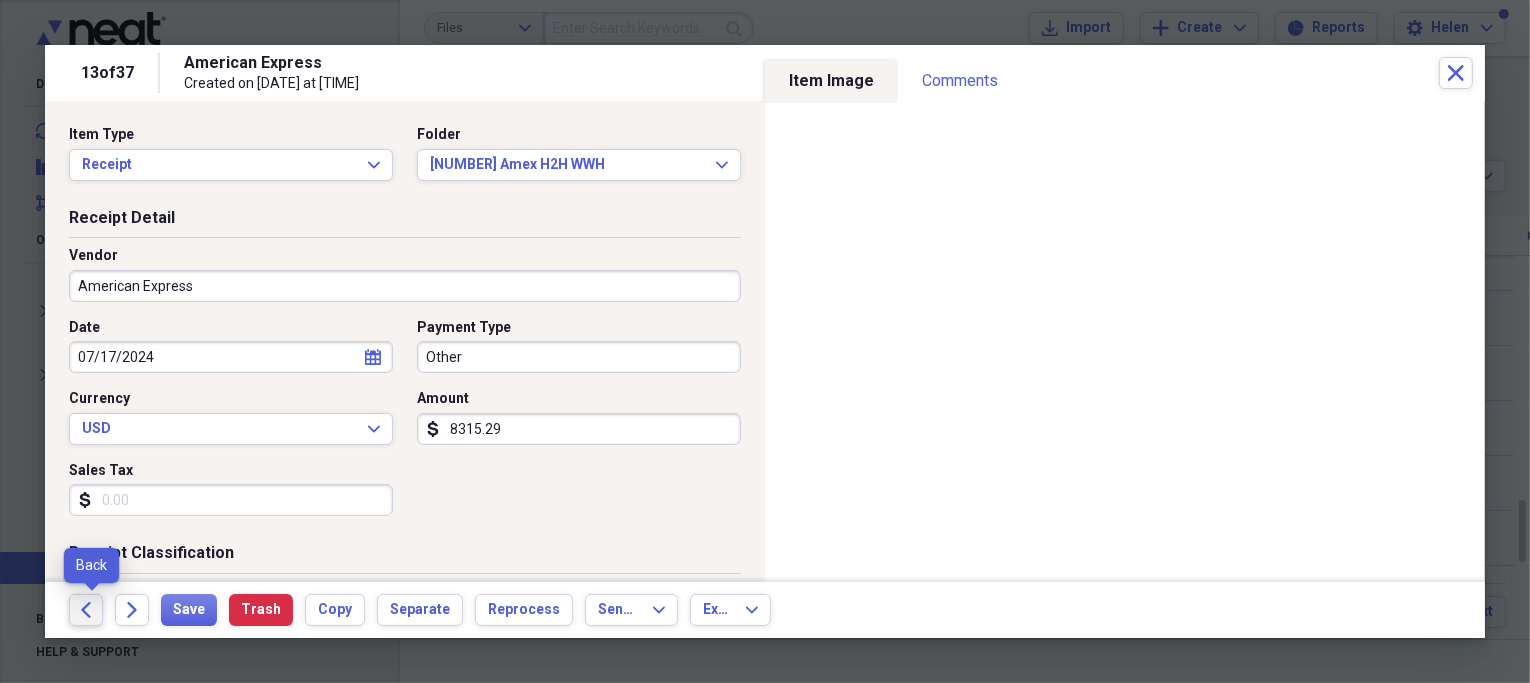 click on "Back" at bounding box center (86, 610) 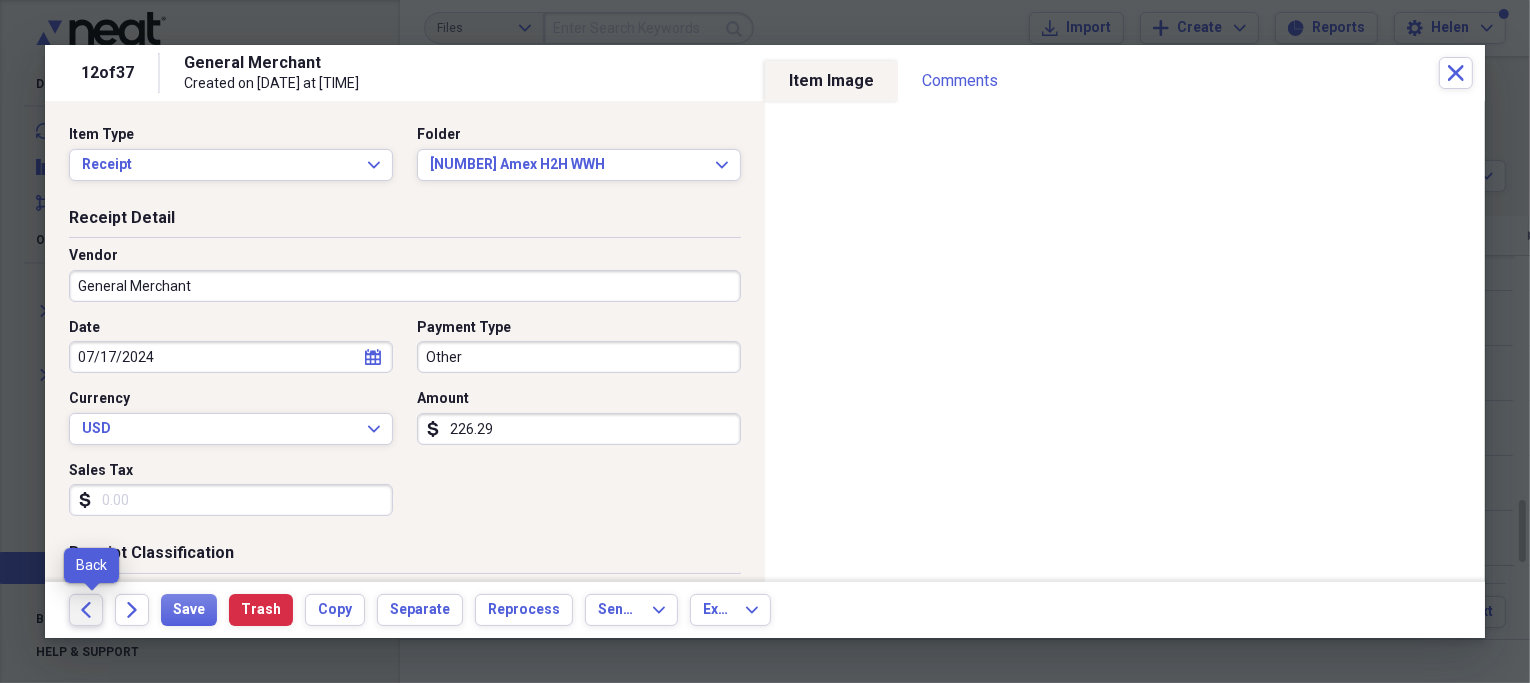 click on "Back" at bounding box center (86, 610) 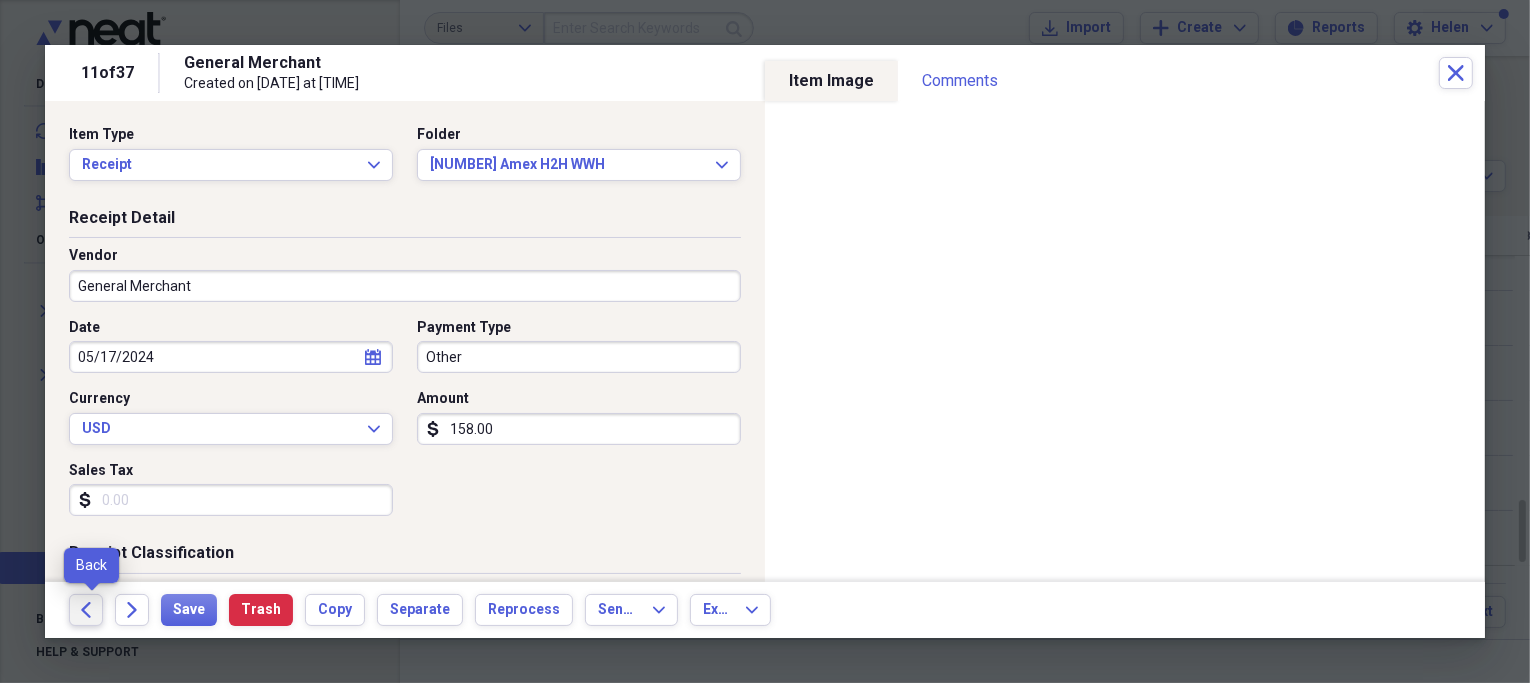 click on "Back" at bounding box center (86, 610) 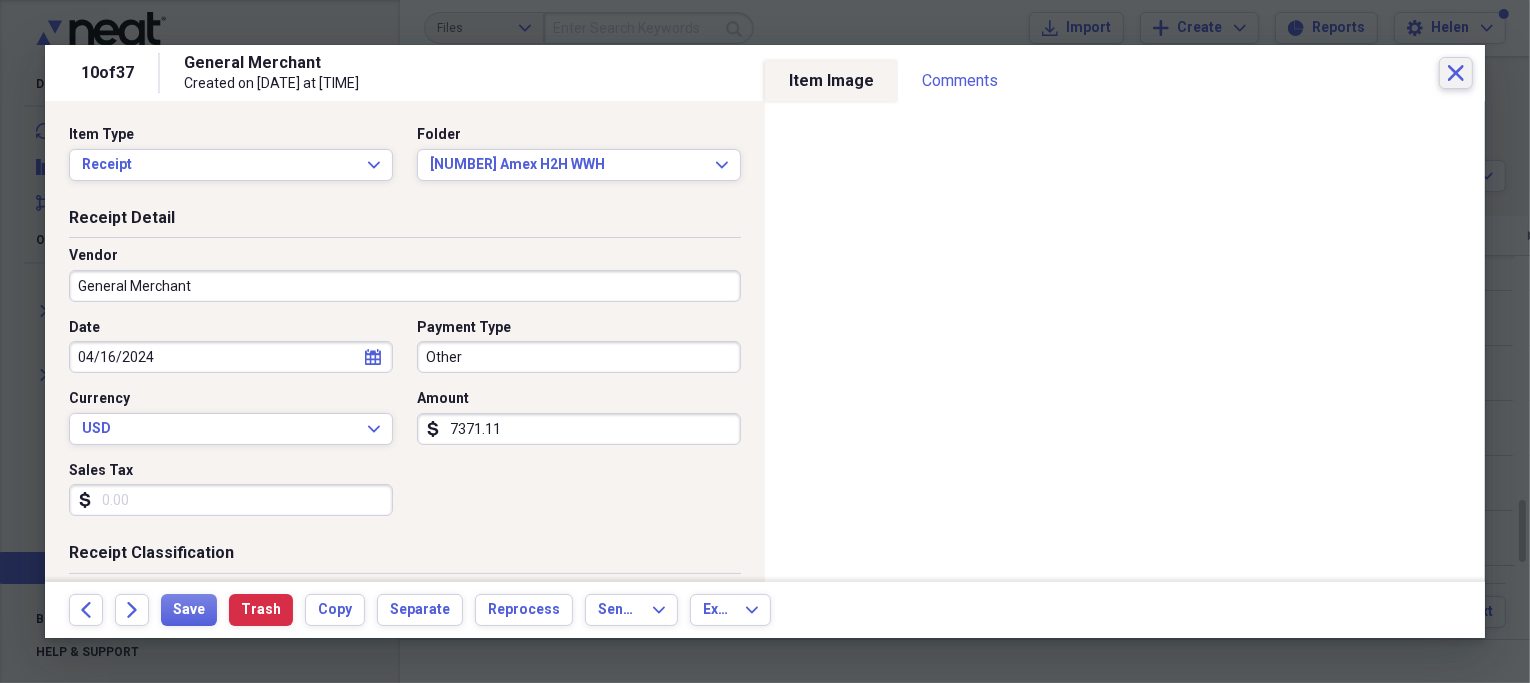 click on "Close" at bounding box center [1456, 73] 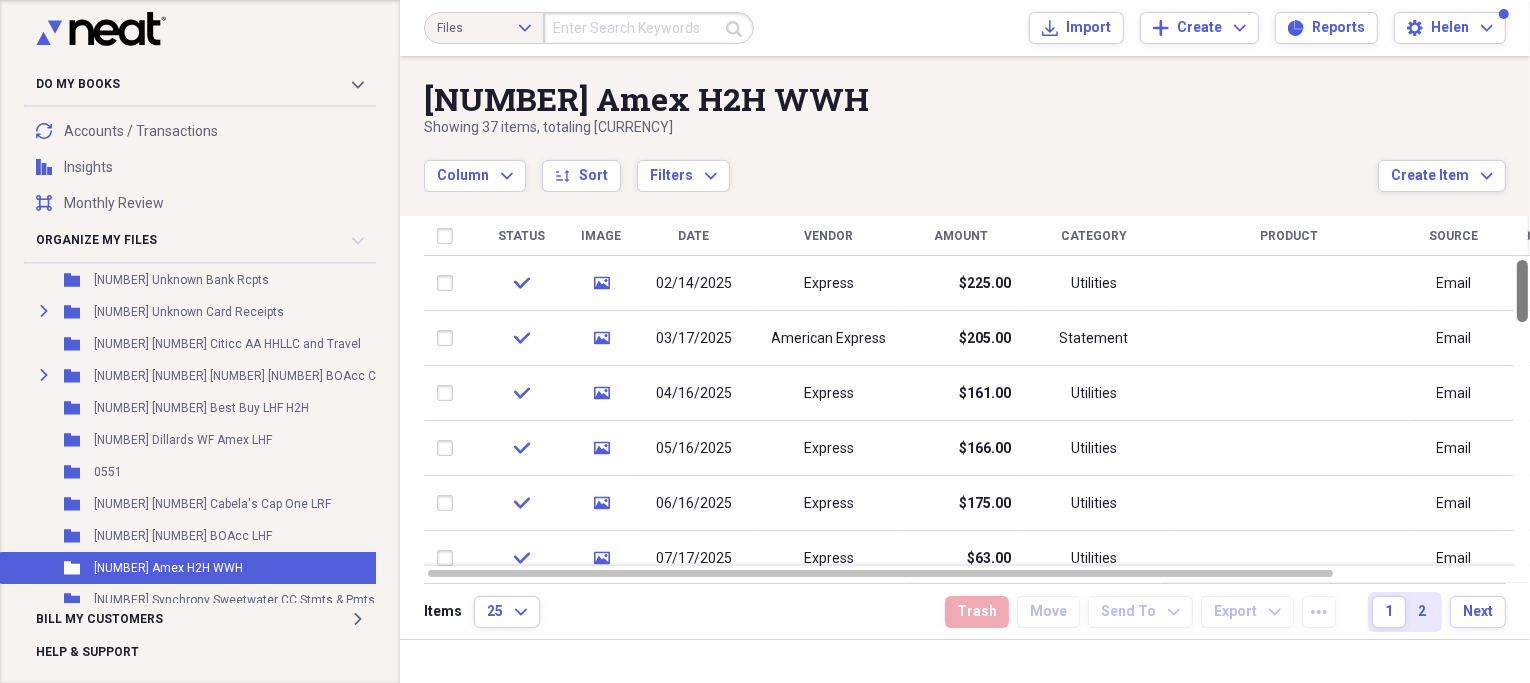 drag, startPoint x: 1522, startPoint y: 406, endPoint x: 1529, endPoint y: 232, distance: 174.14075 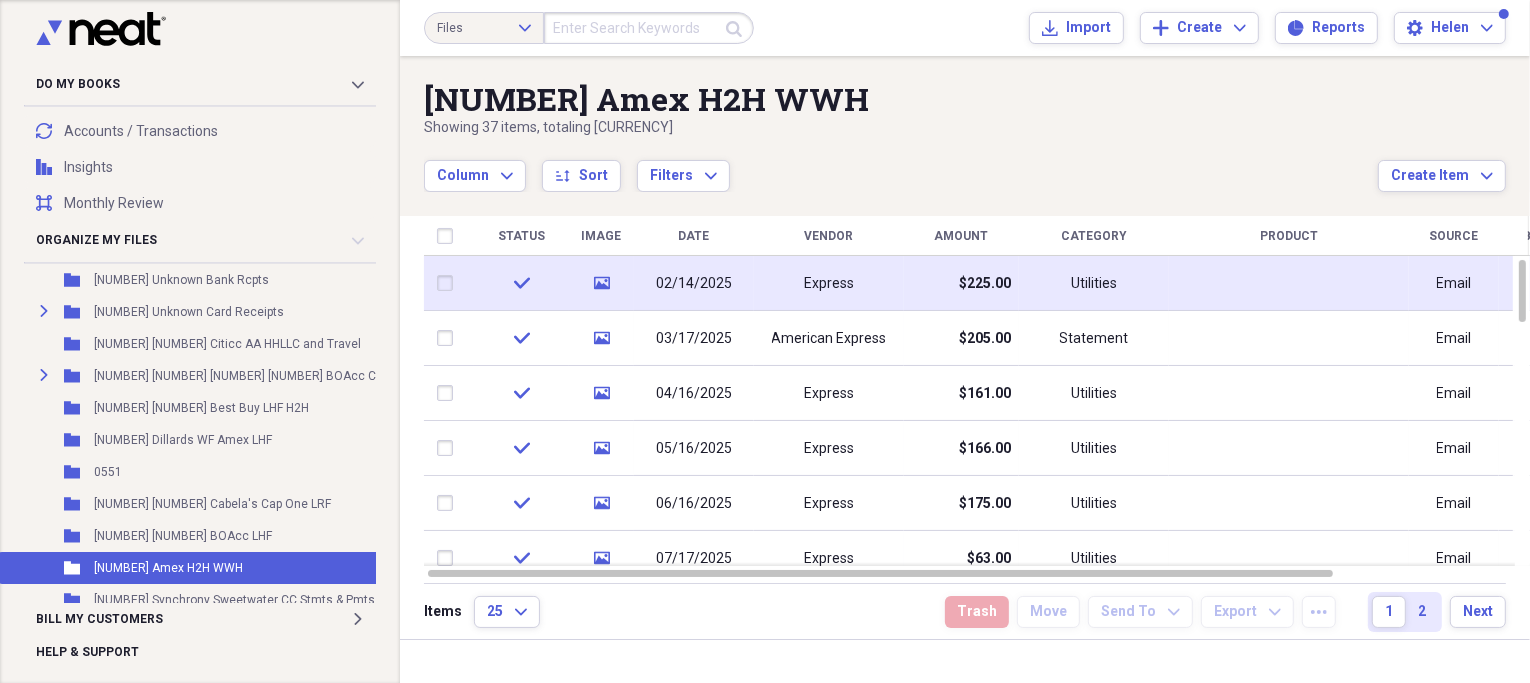click on "02/14/2025" at bounding box center (694, 284) 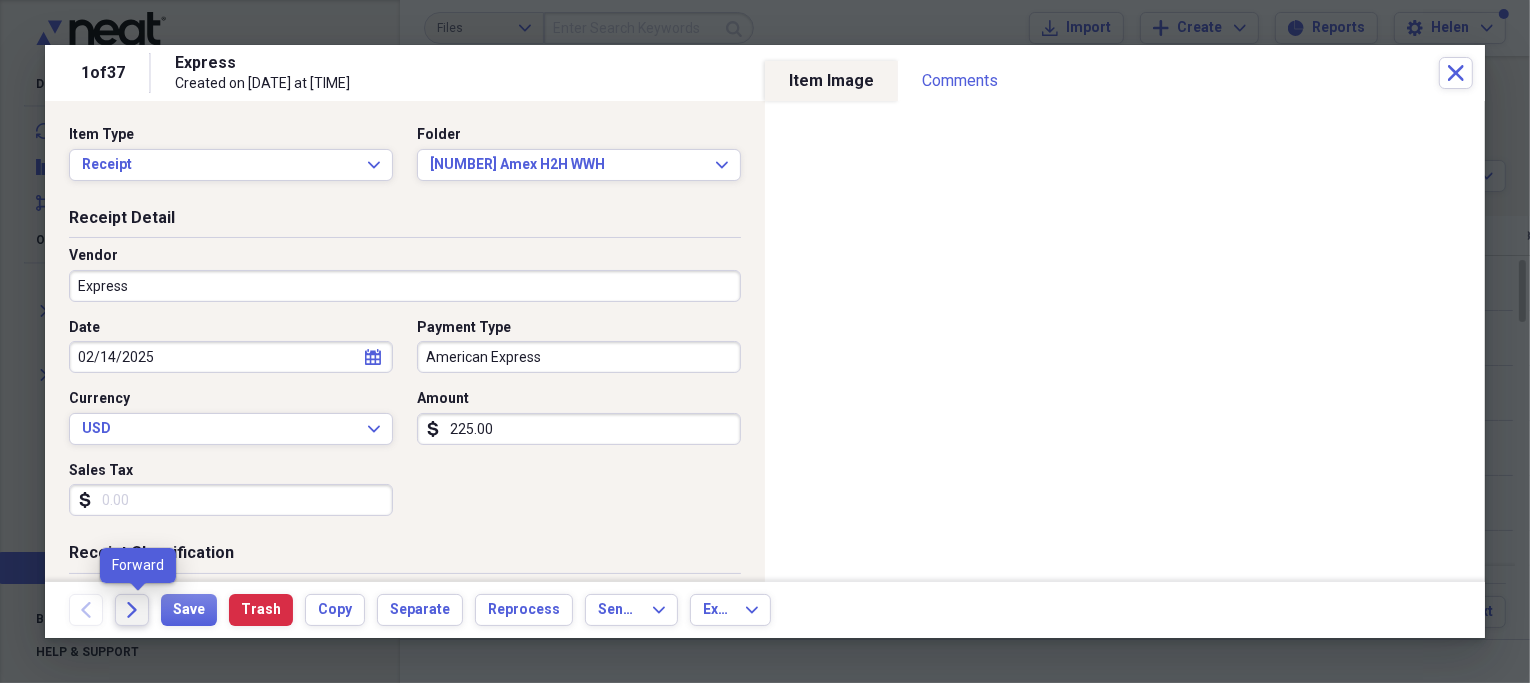 click 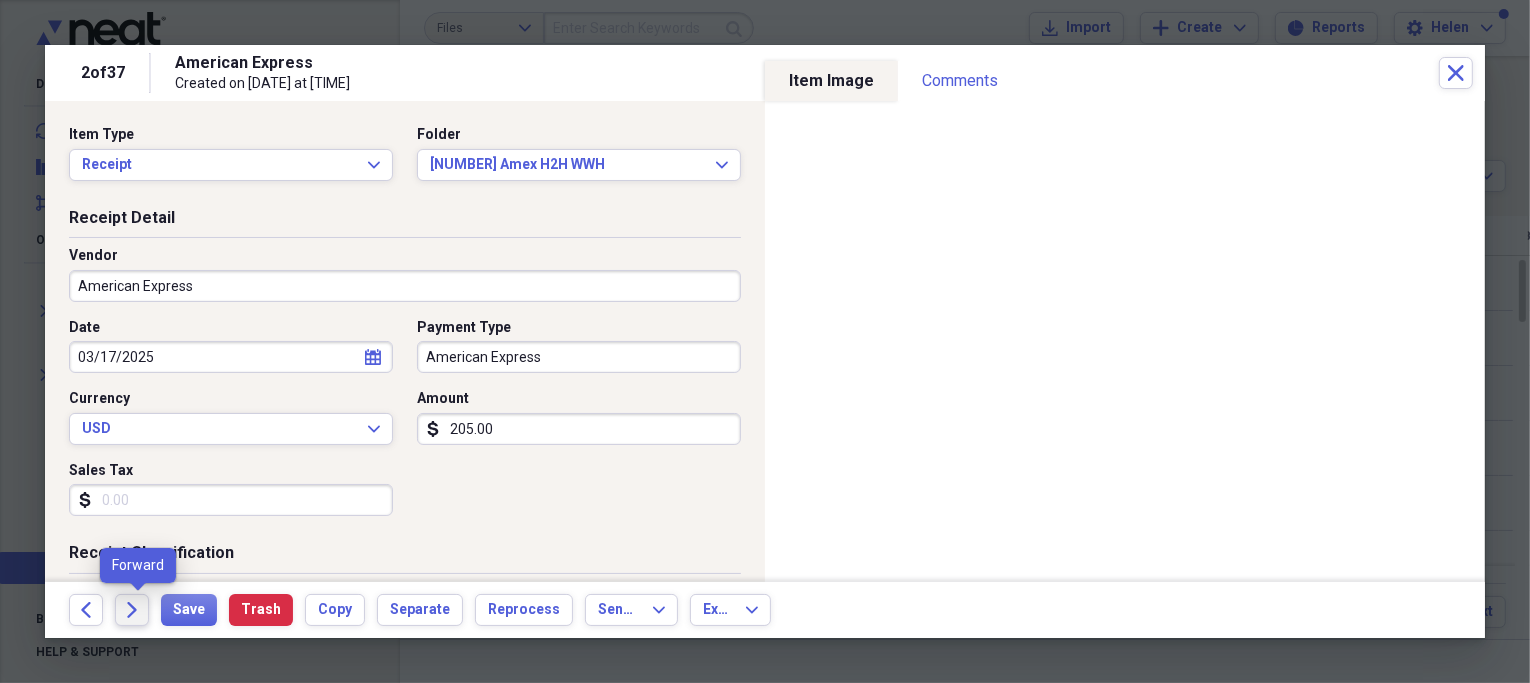 click on "Forward" 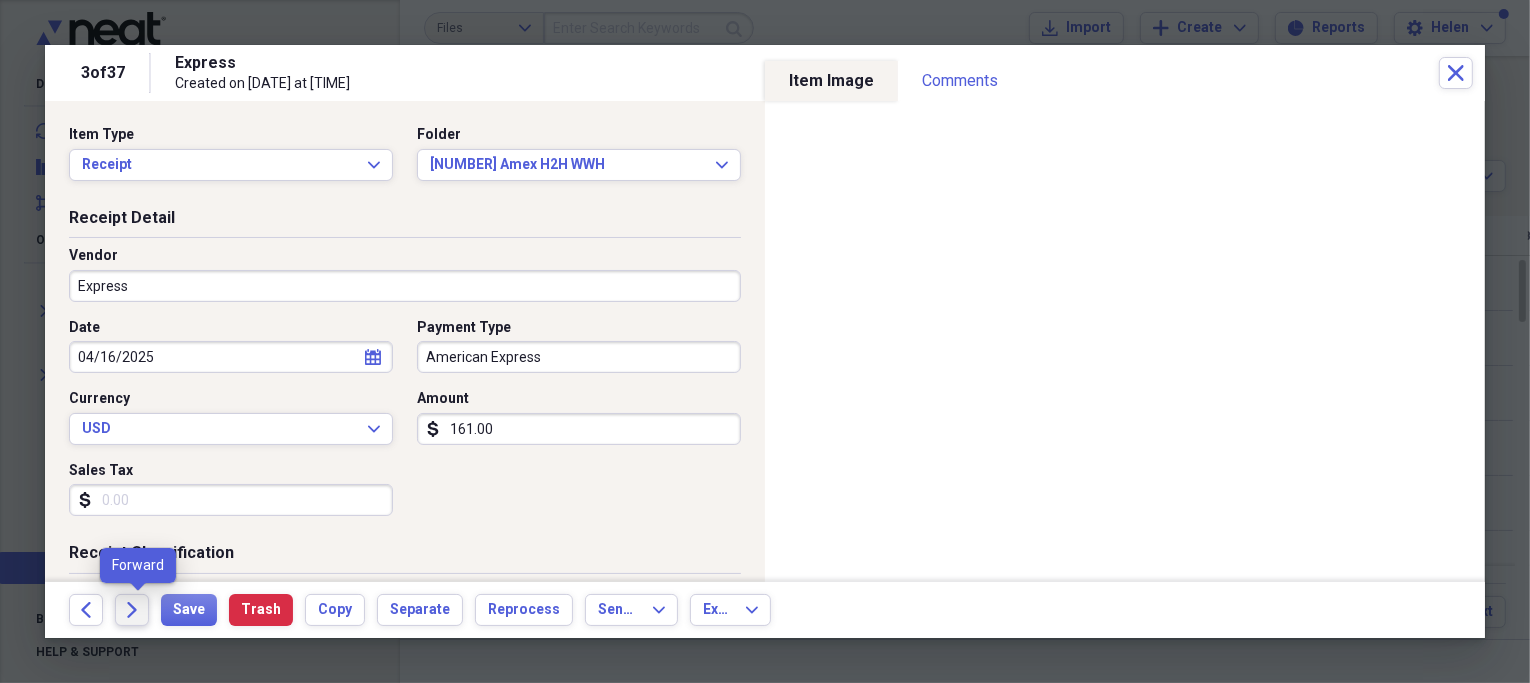 click on "Forward" 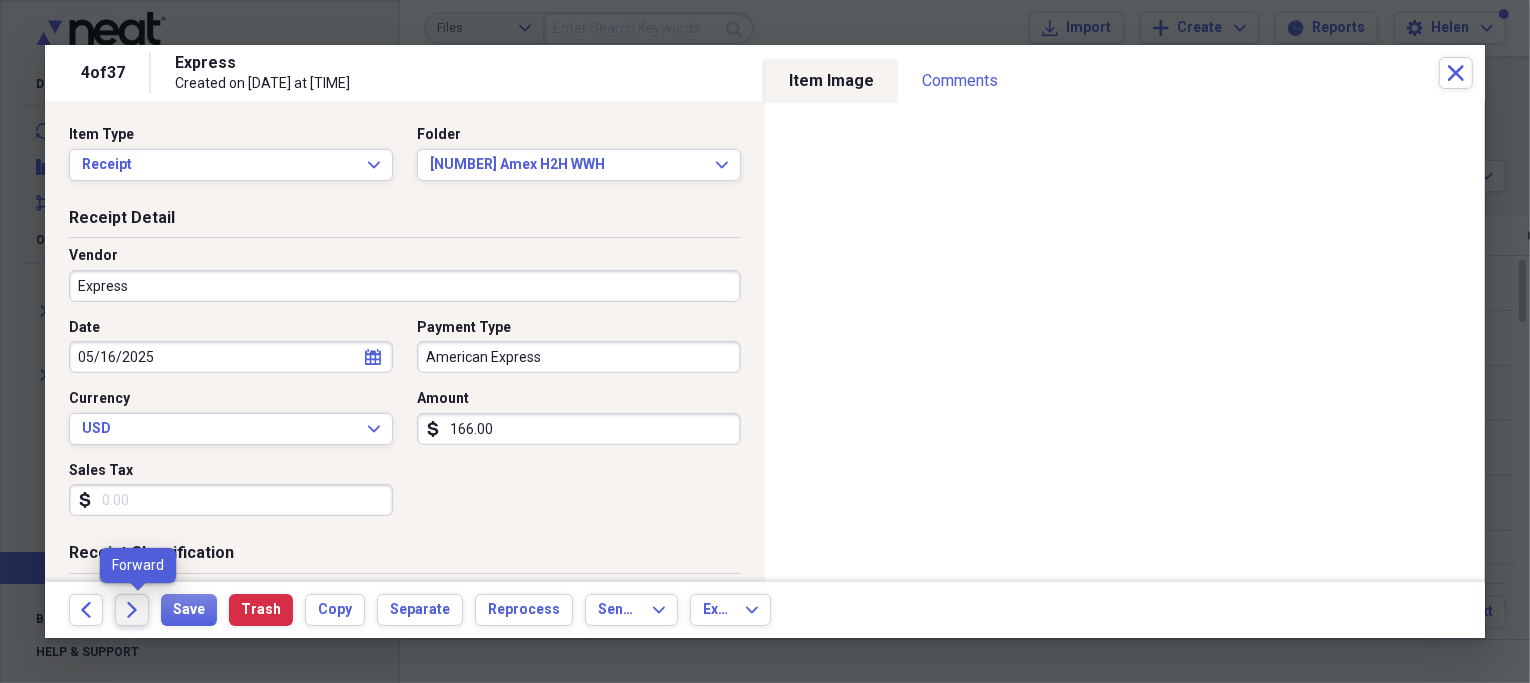 click 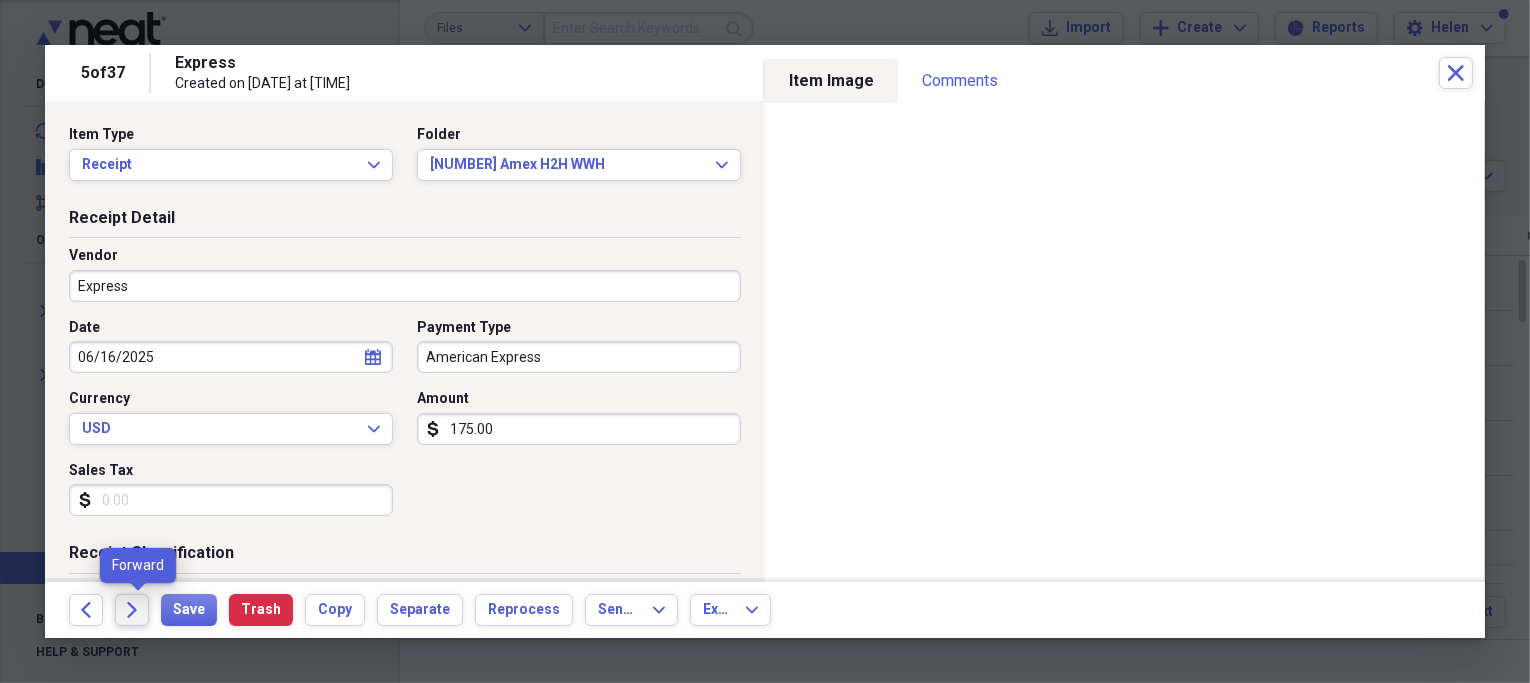 click on "Forward" 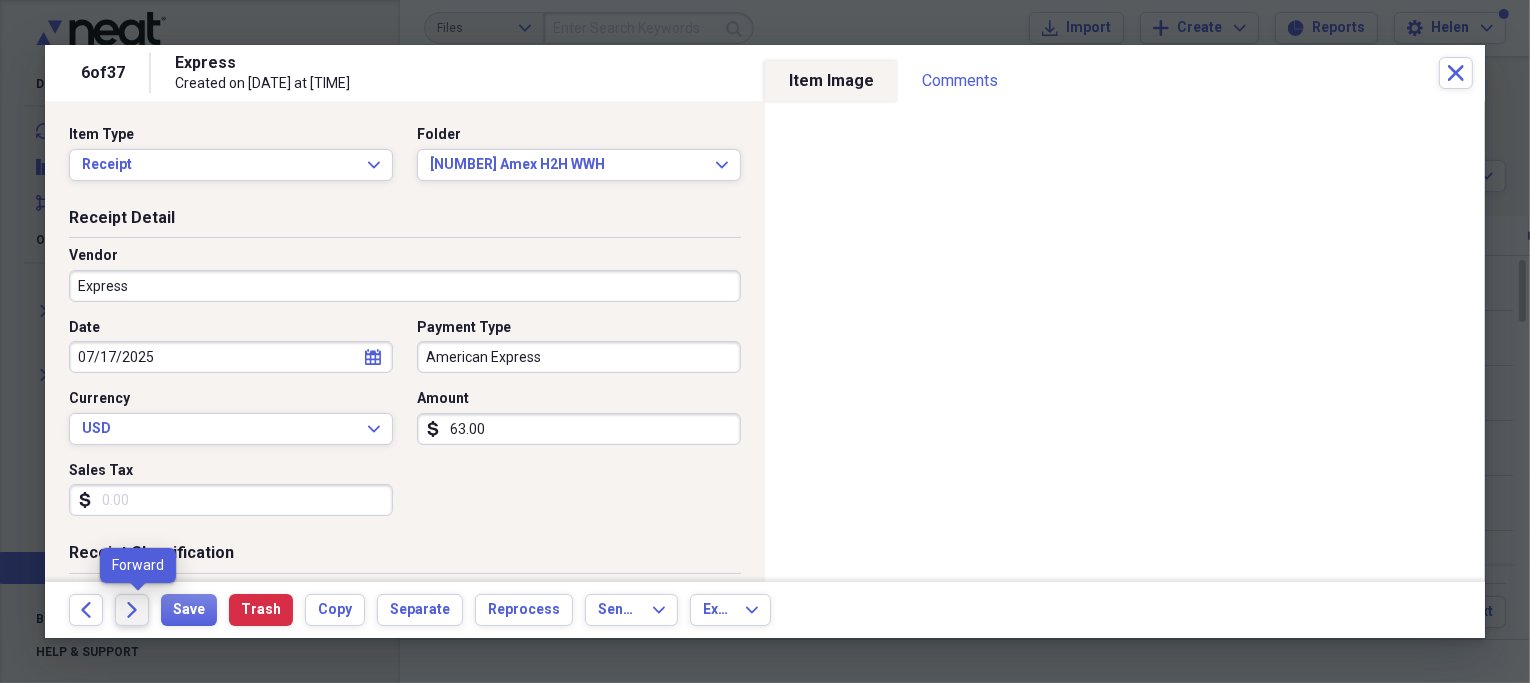 click on "Forward" at bounding box center (132, 610) 